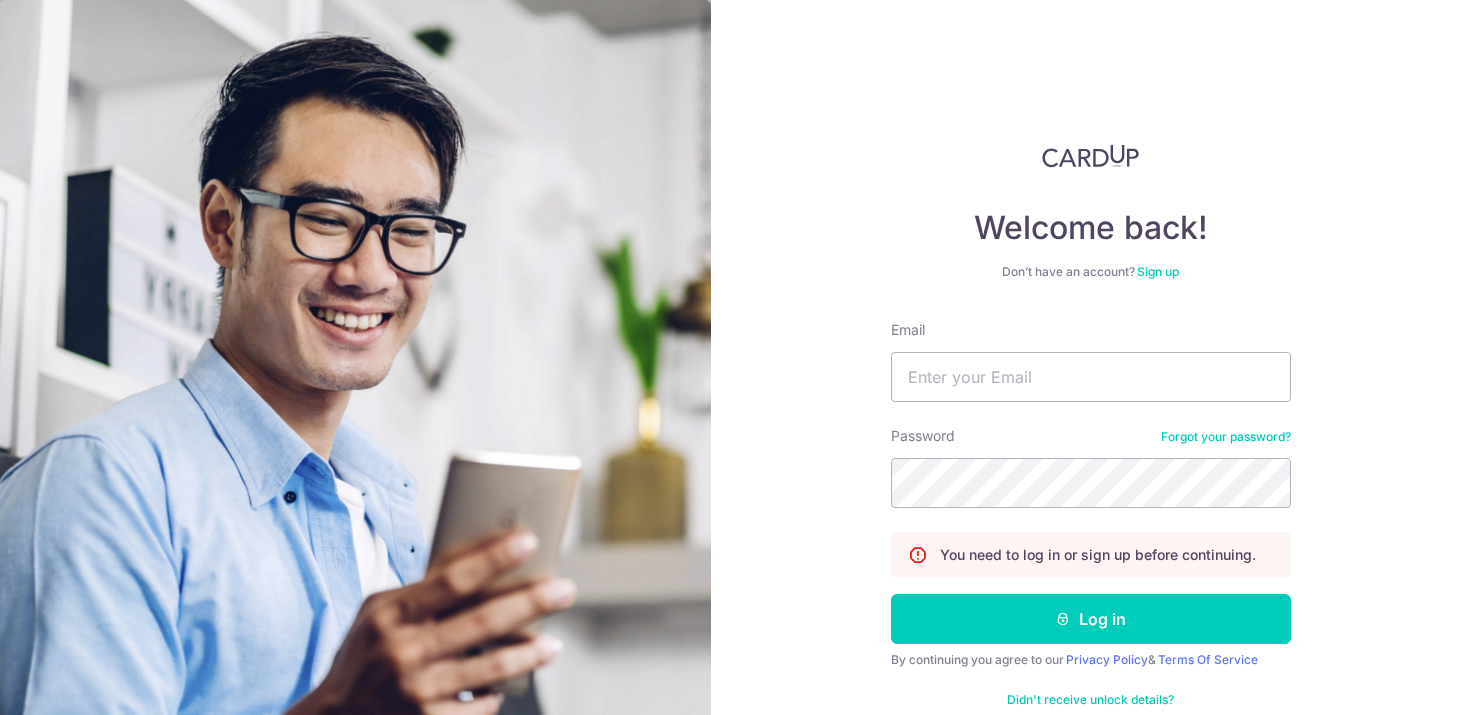 scroll, scrollTop: 0, scrollLeft: 0, axis: both 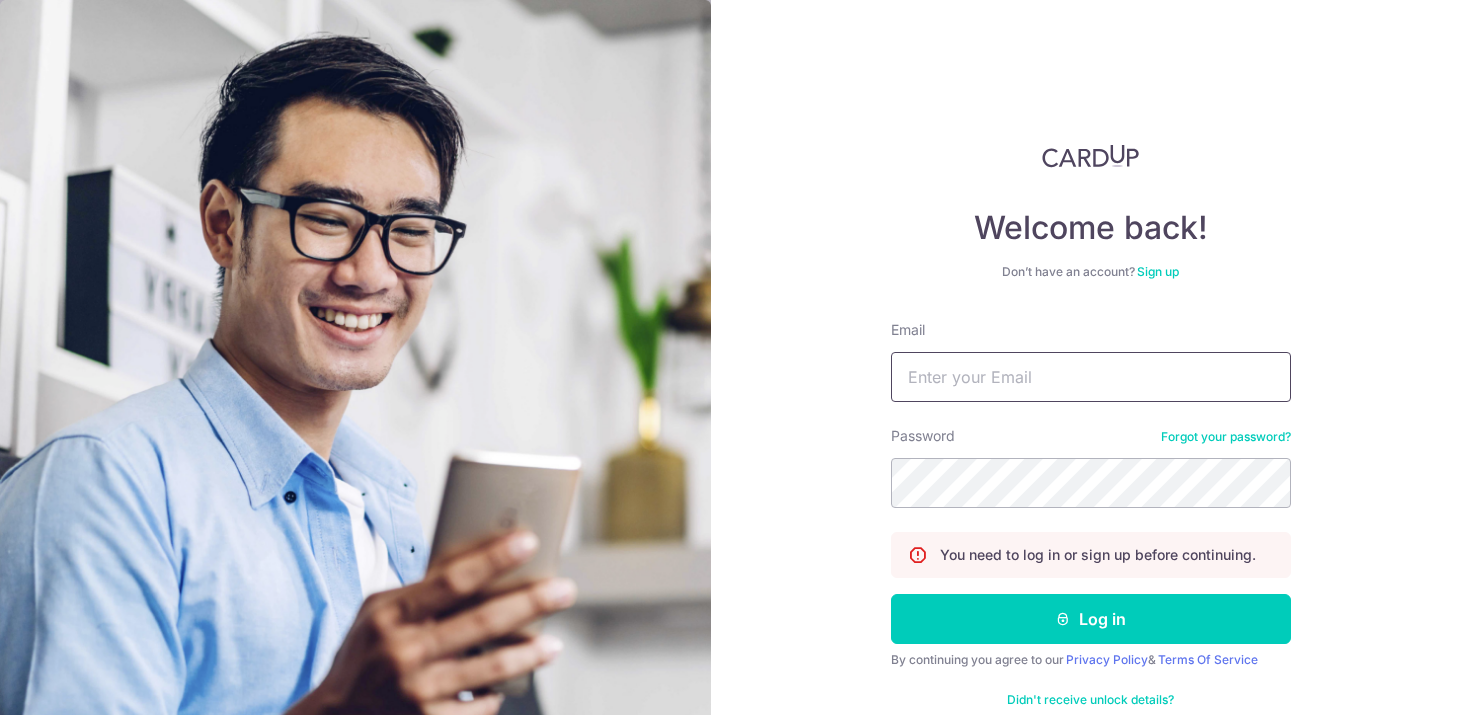 click on "Email" at bounding box center (1091, 377) 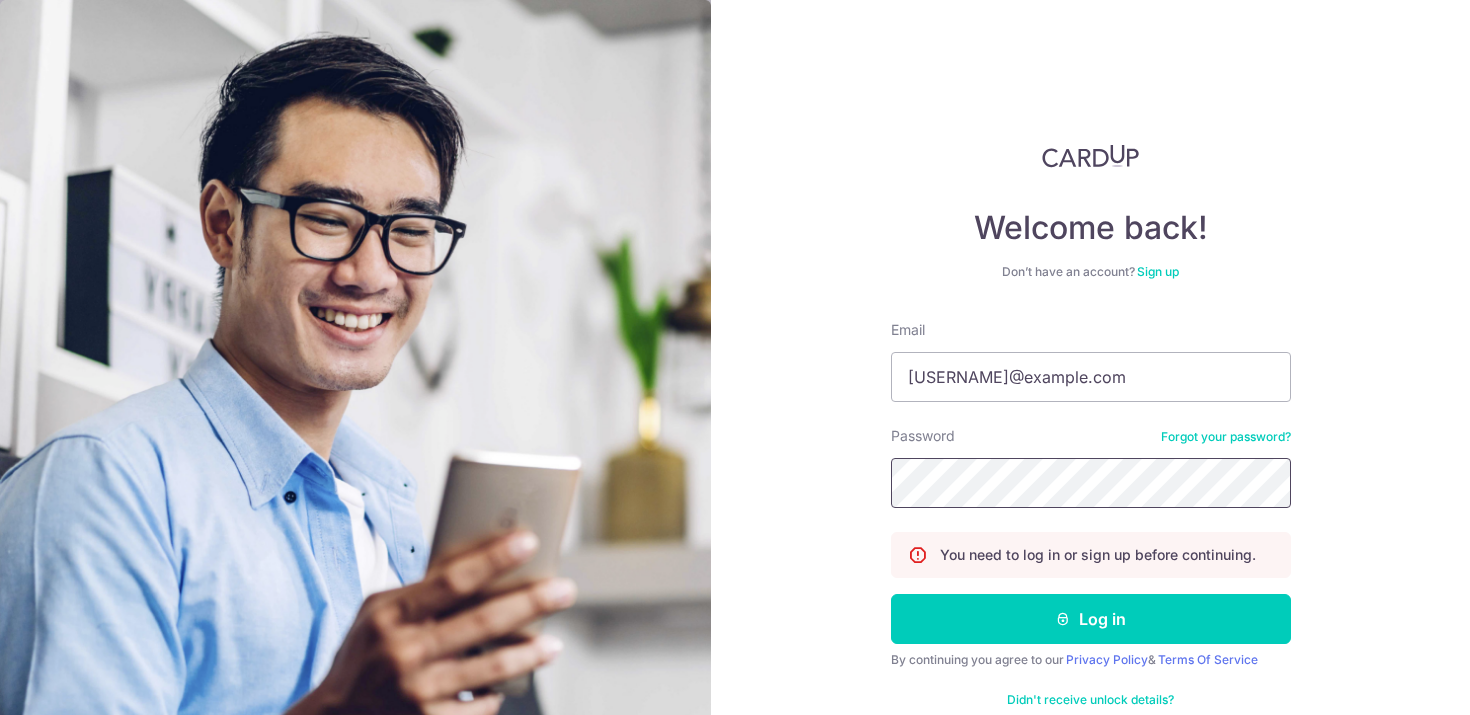 click on "Log in" at bounding box center (1091, 619) 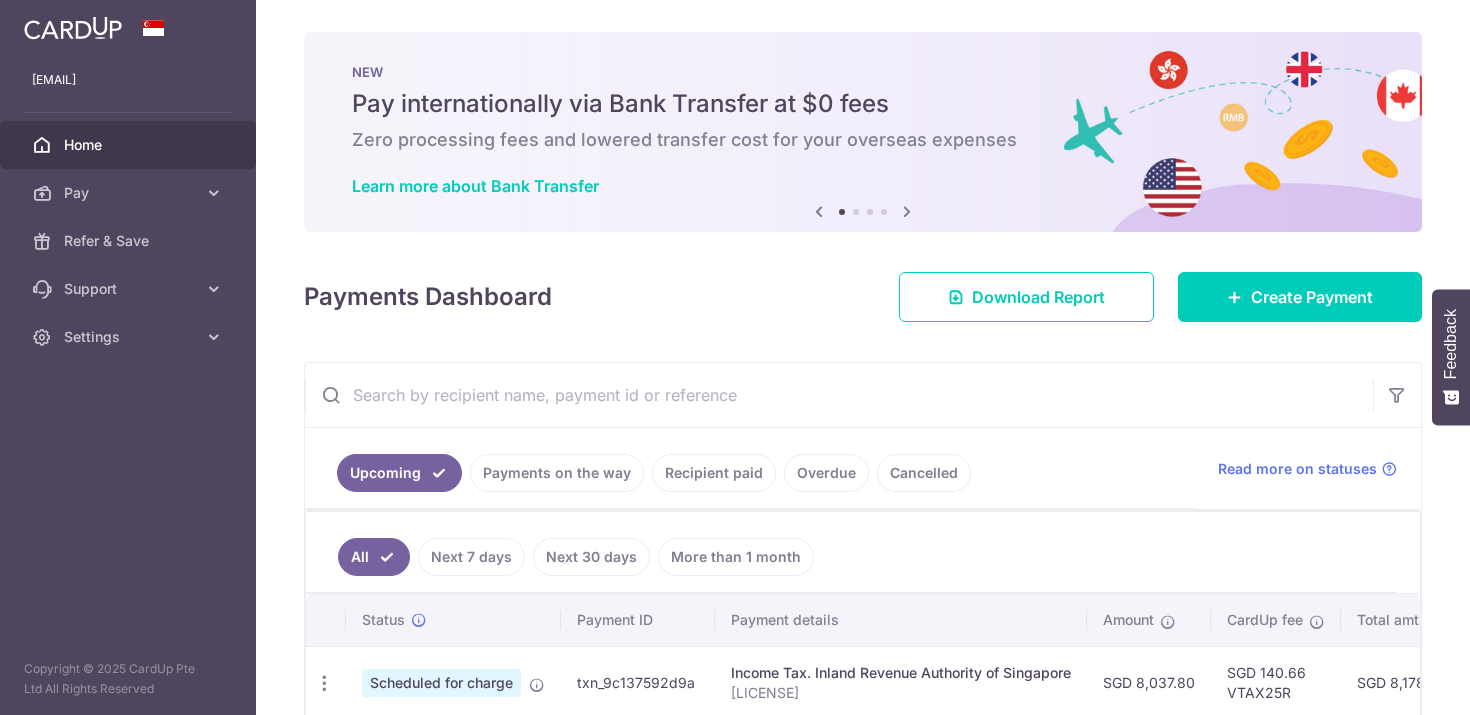 scroll, scrollTop: 0, scrollLeft: 0, axis: both 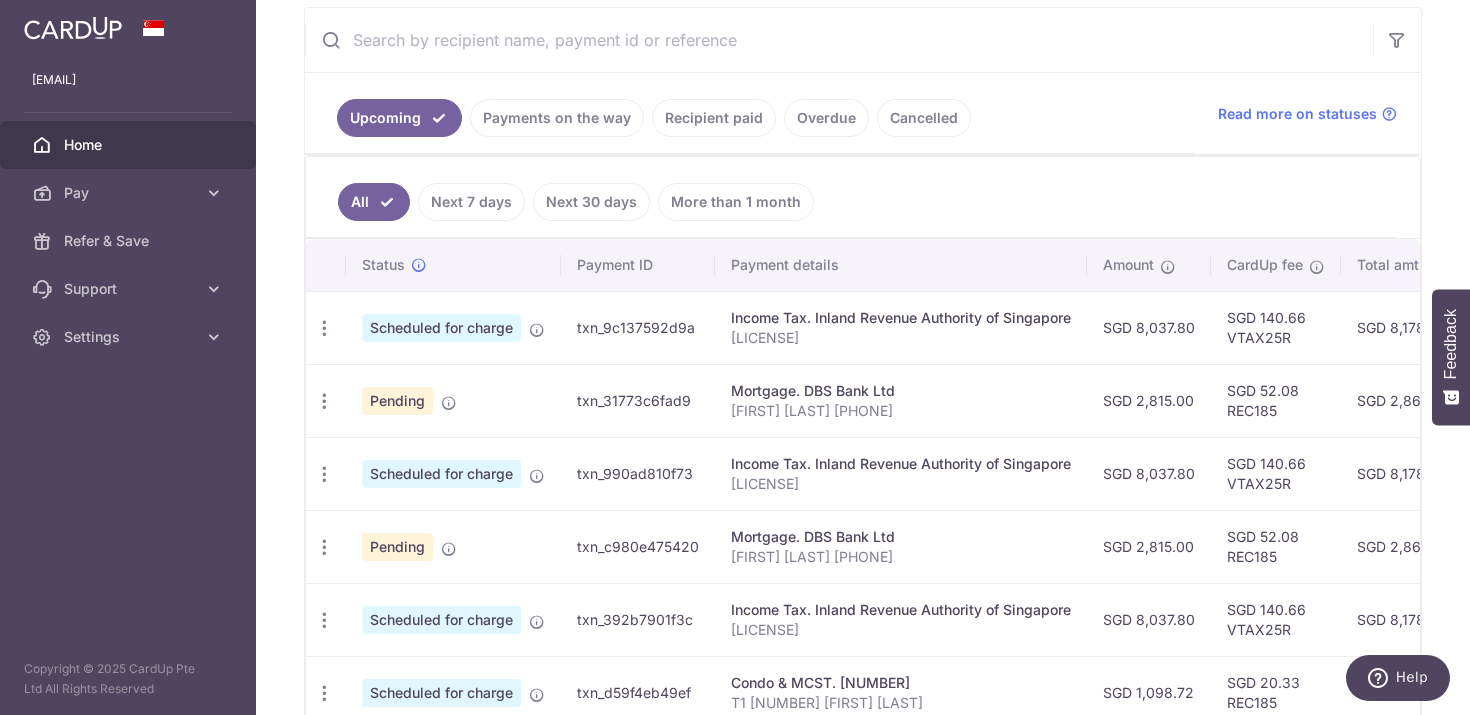 click on "×
Pause Schedule
Pause all future payments in this series
Pause just this one payment
By clicking below, you confirm you are pausing this payment to   on  . Payments can be unpaused at anytime prior to payment taken date.
Confirm
Cancel Schedule
Cancel all future payments in this series
Cancel just this one payment
Confirm
Approve Payment
Recipient Bank Details" at bounding box center (863, 357) 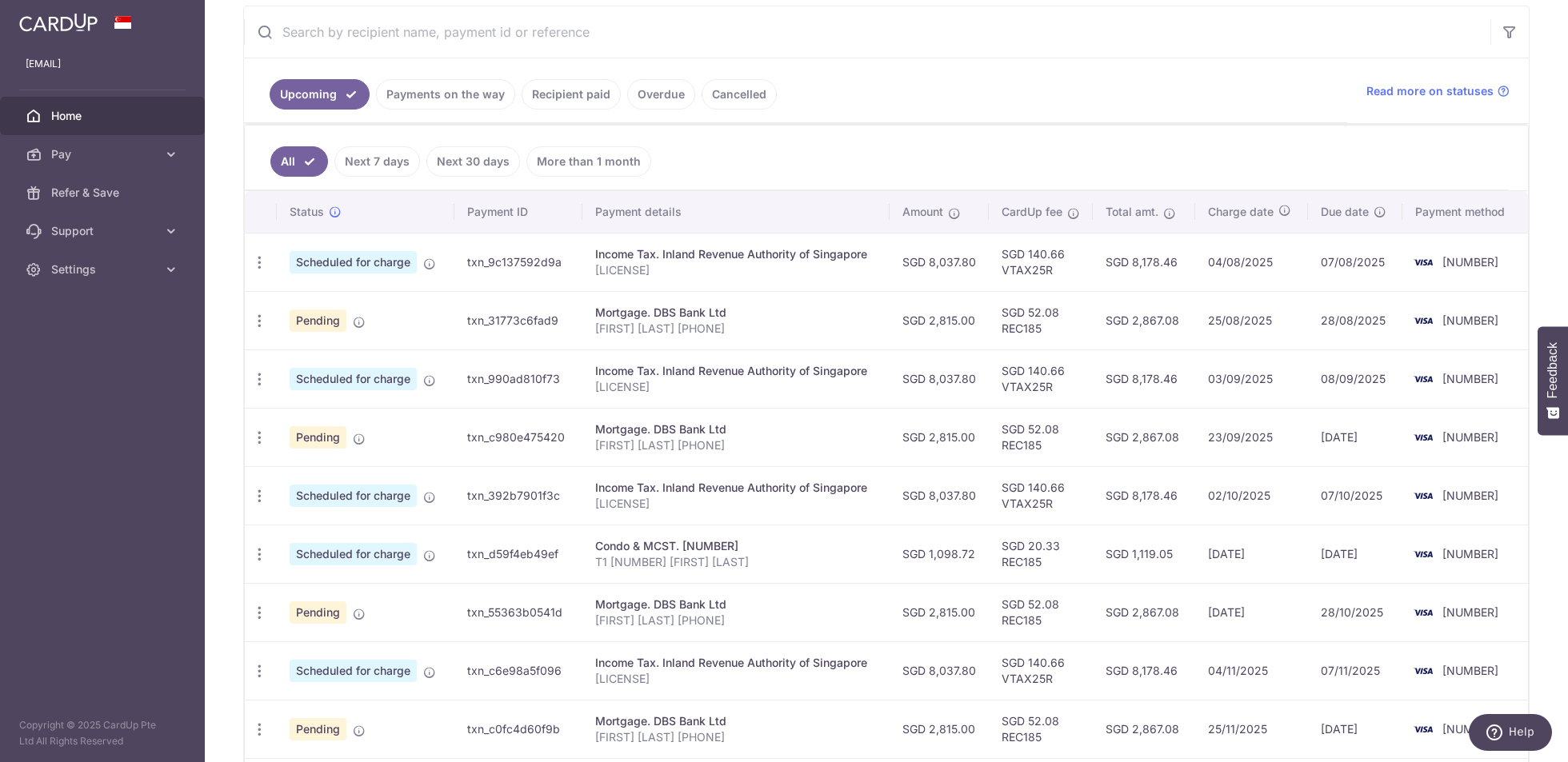 scroll, scrollTop: 303, scrollLeft: 0, axis: vertical 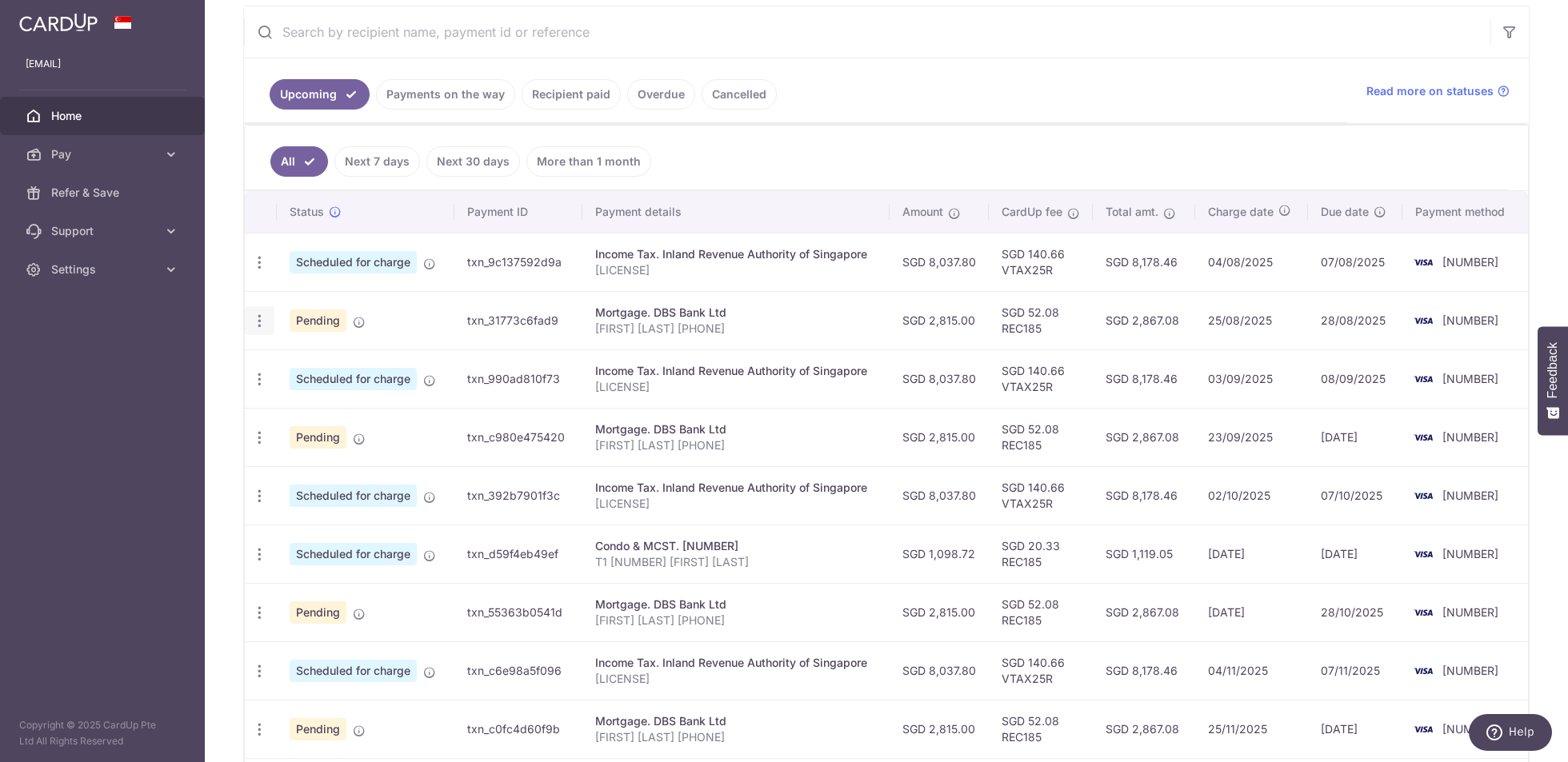 click at bounding box center (259, 262) 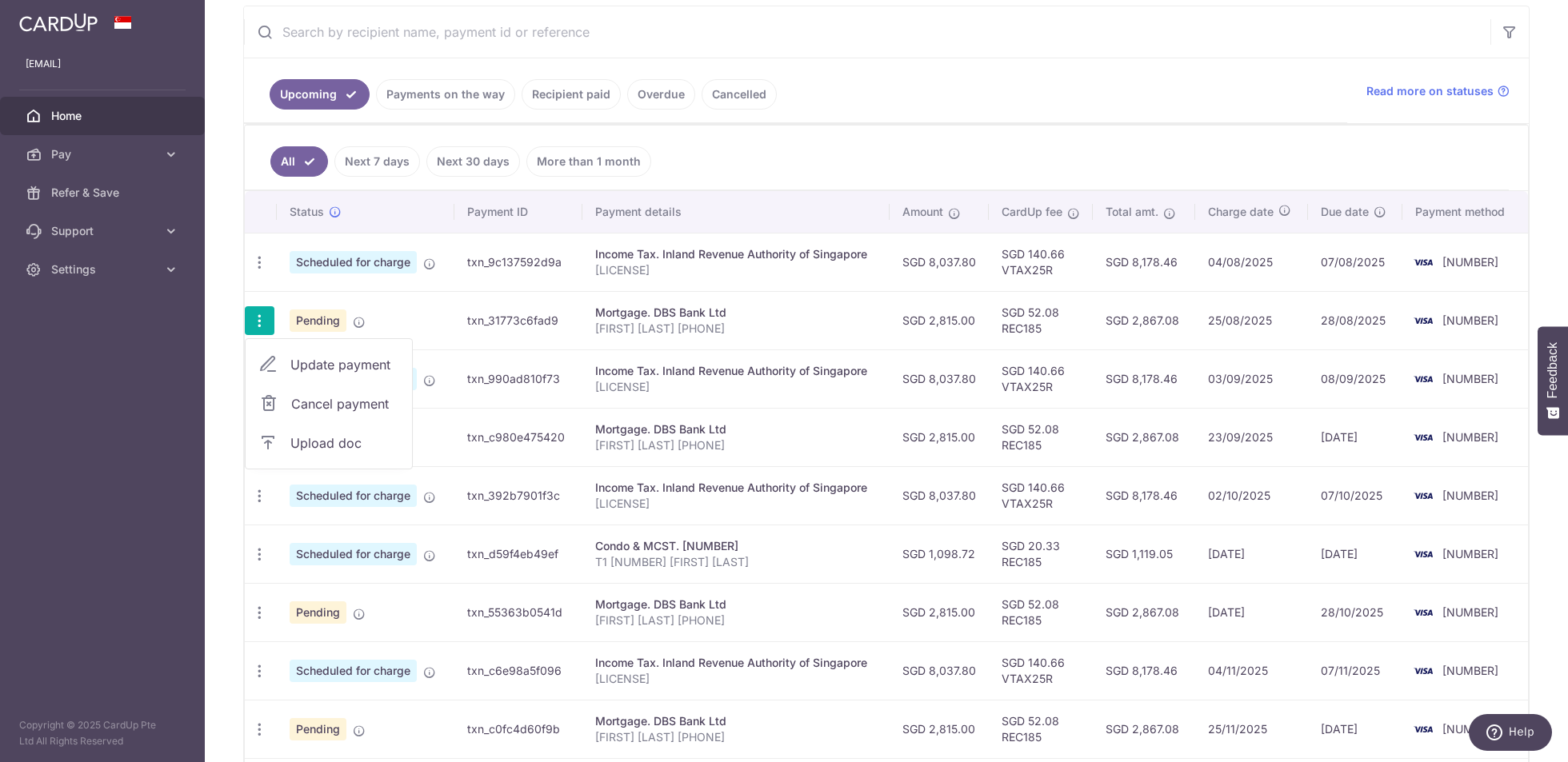 click on "Upload doc" at bounding box center [345, 443] 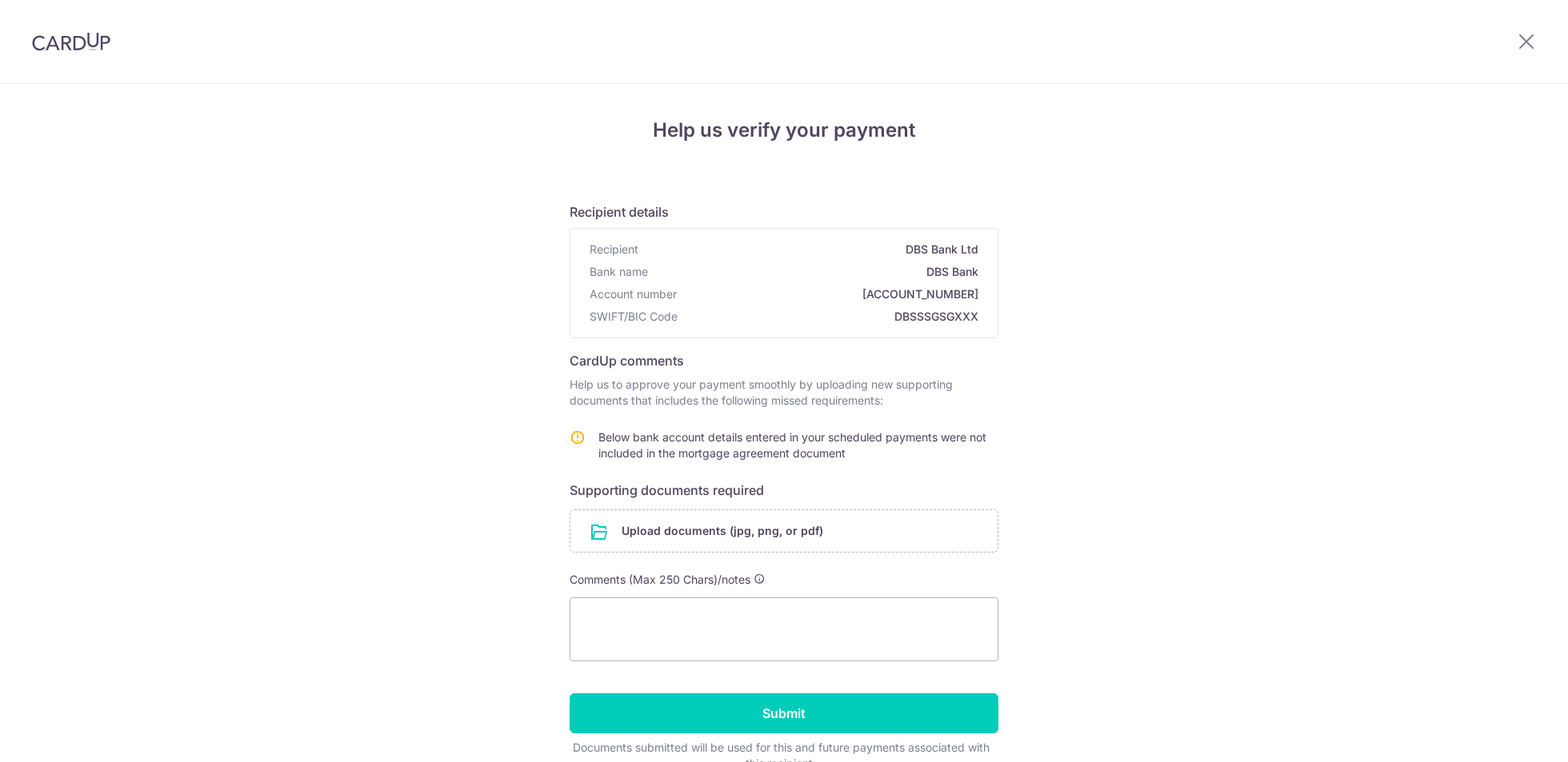 scroll, scrollTop: 0, scrollLeft: 0, axis: both 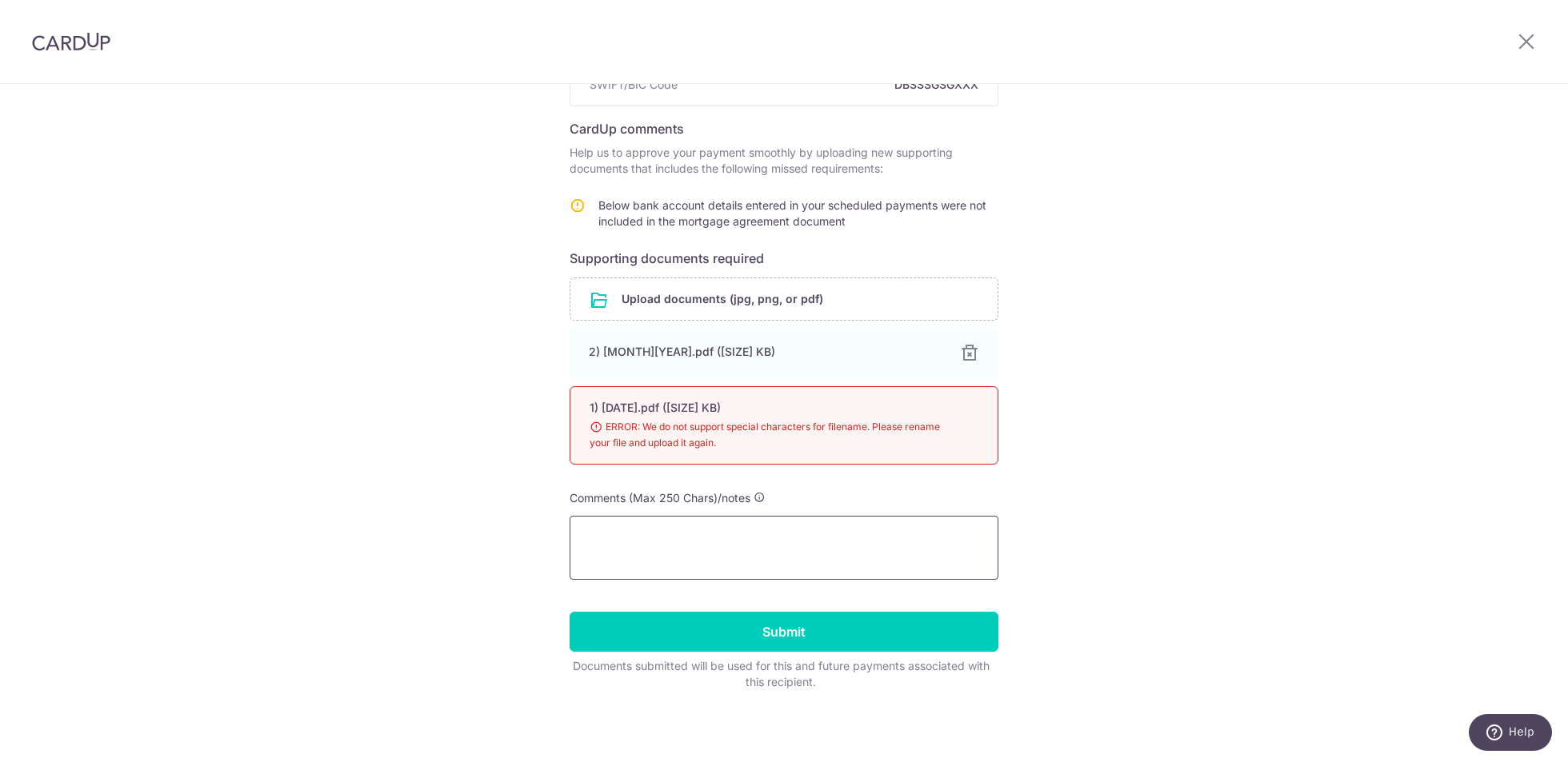 click at bounding box center (784, 548) 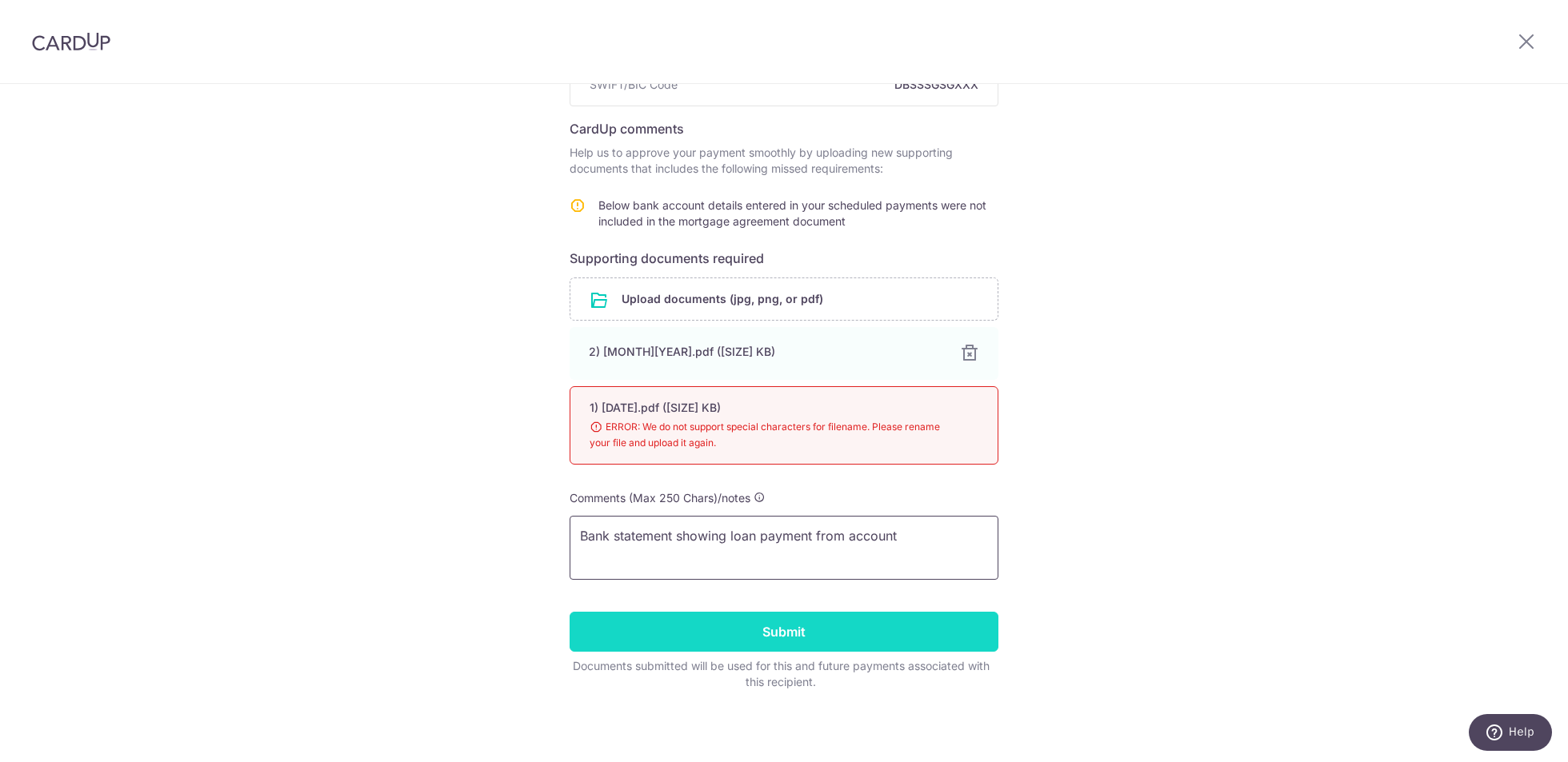 type on "Bank statement showing loan payment from account" 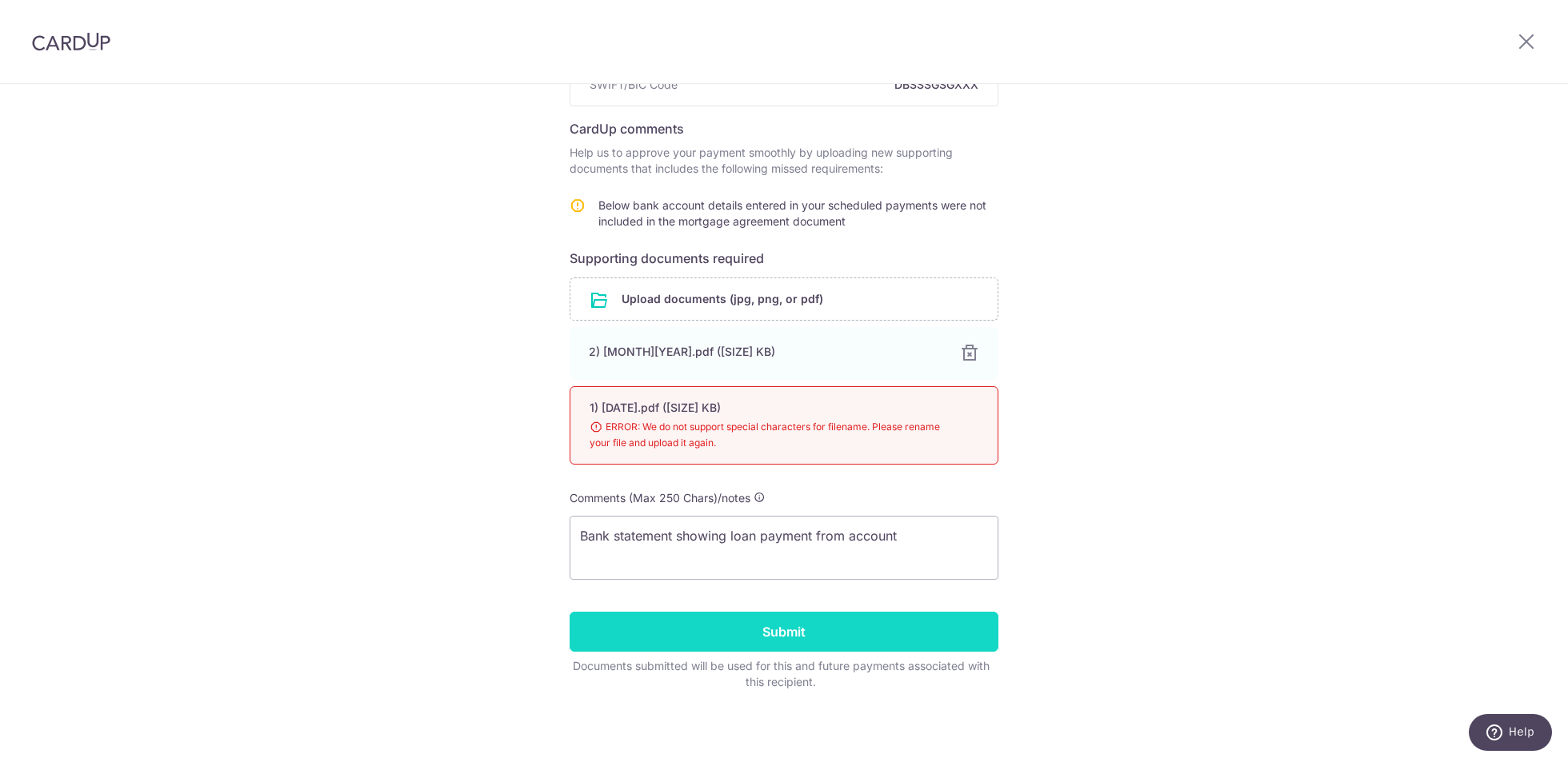 click on "Submit" at bounding box center (784, 632) 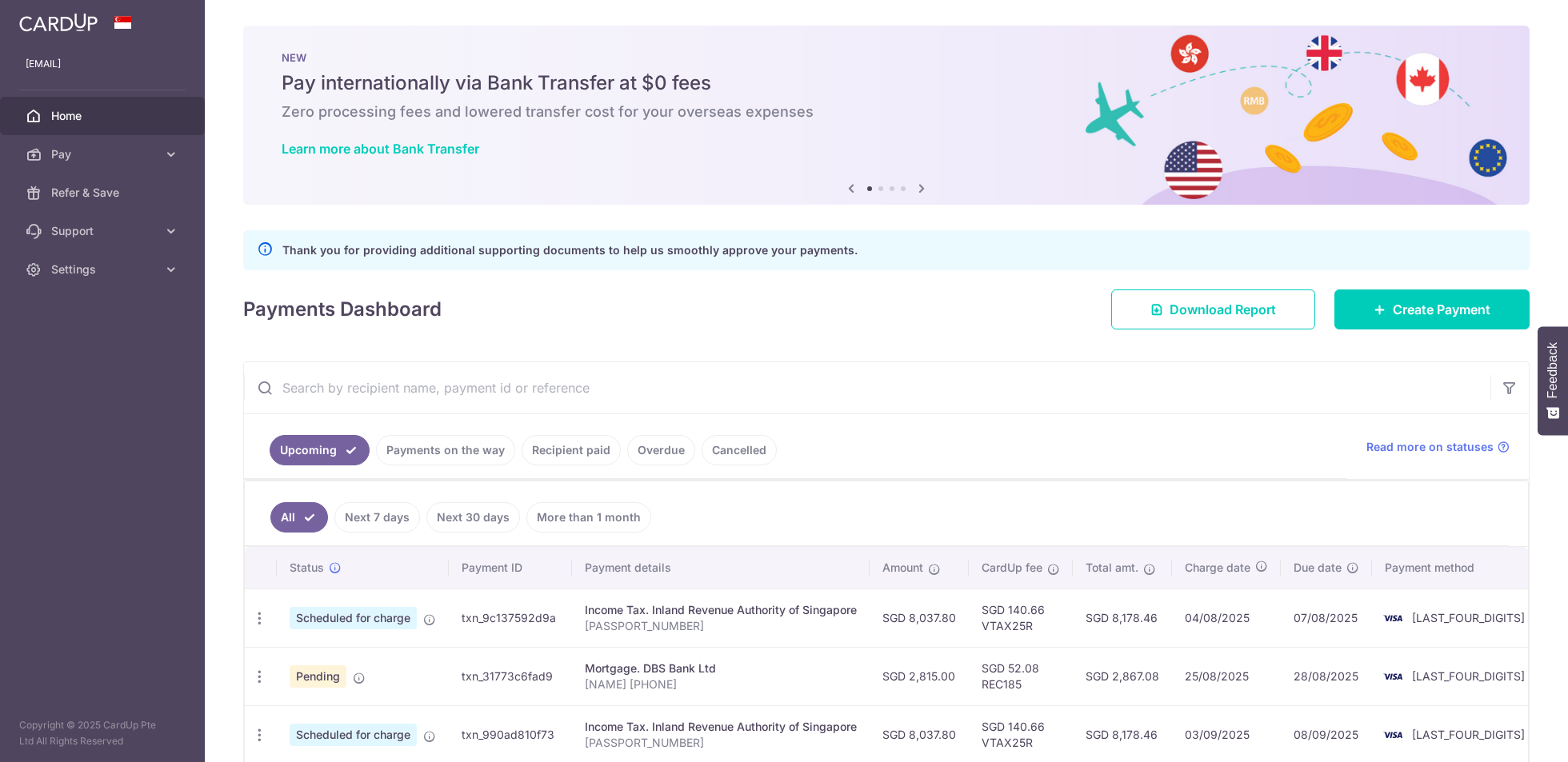 scroll, scrollTop: 0, scrollLeft: 0, axis: both 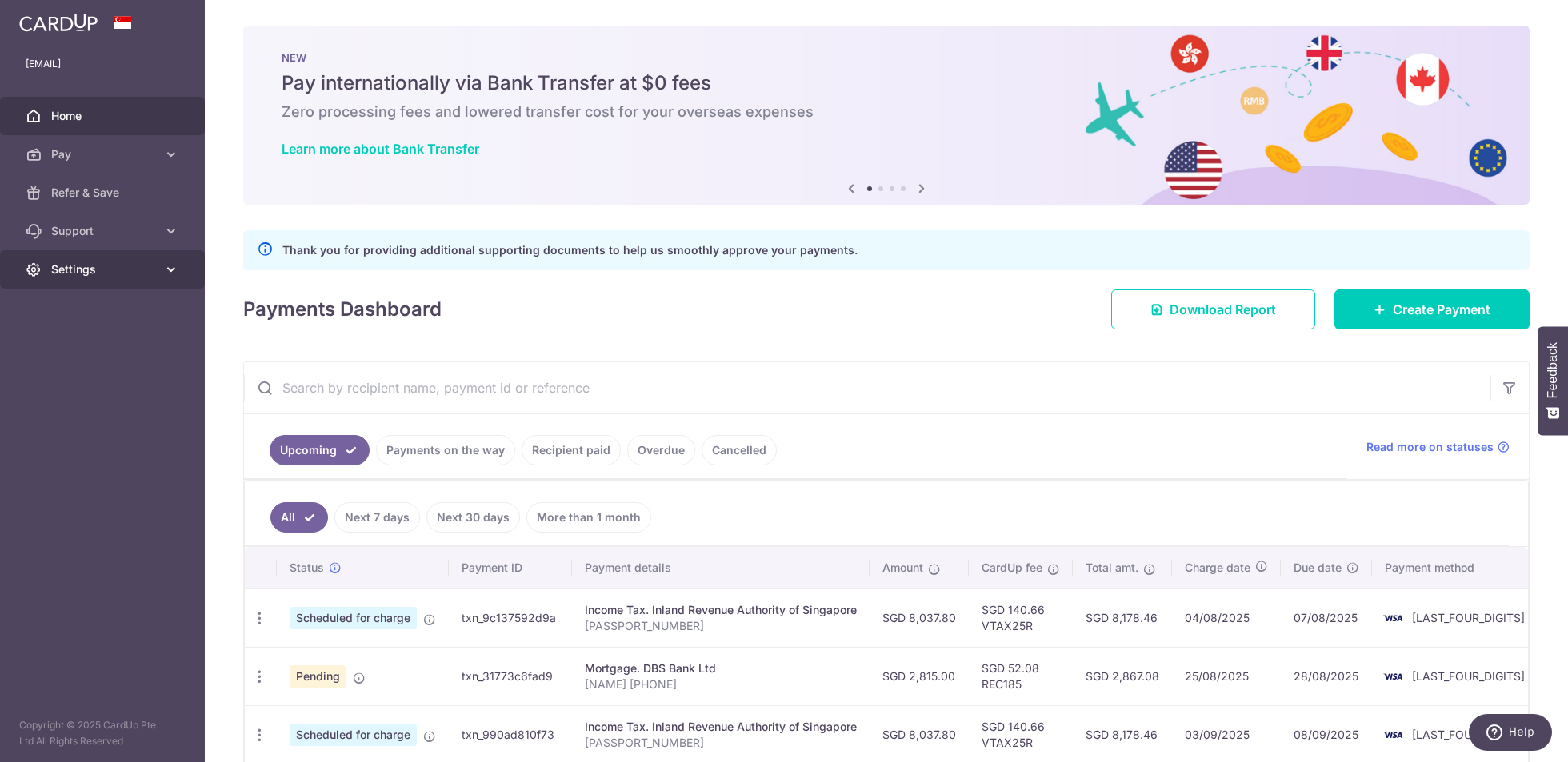 click on "Settings" at bounding box center [104, 269] 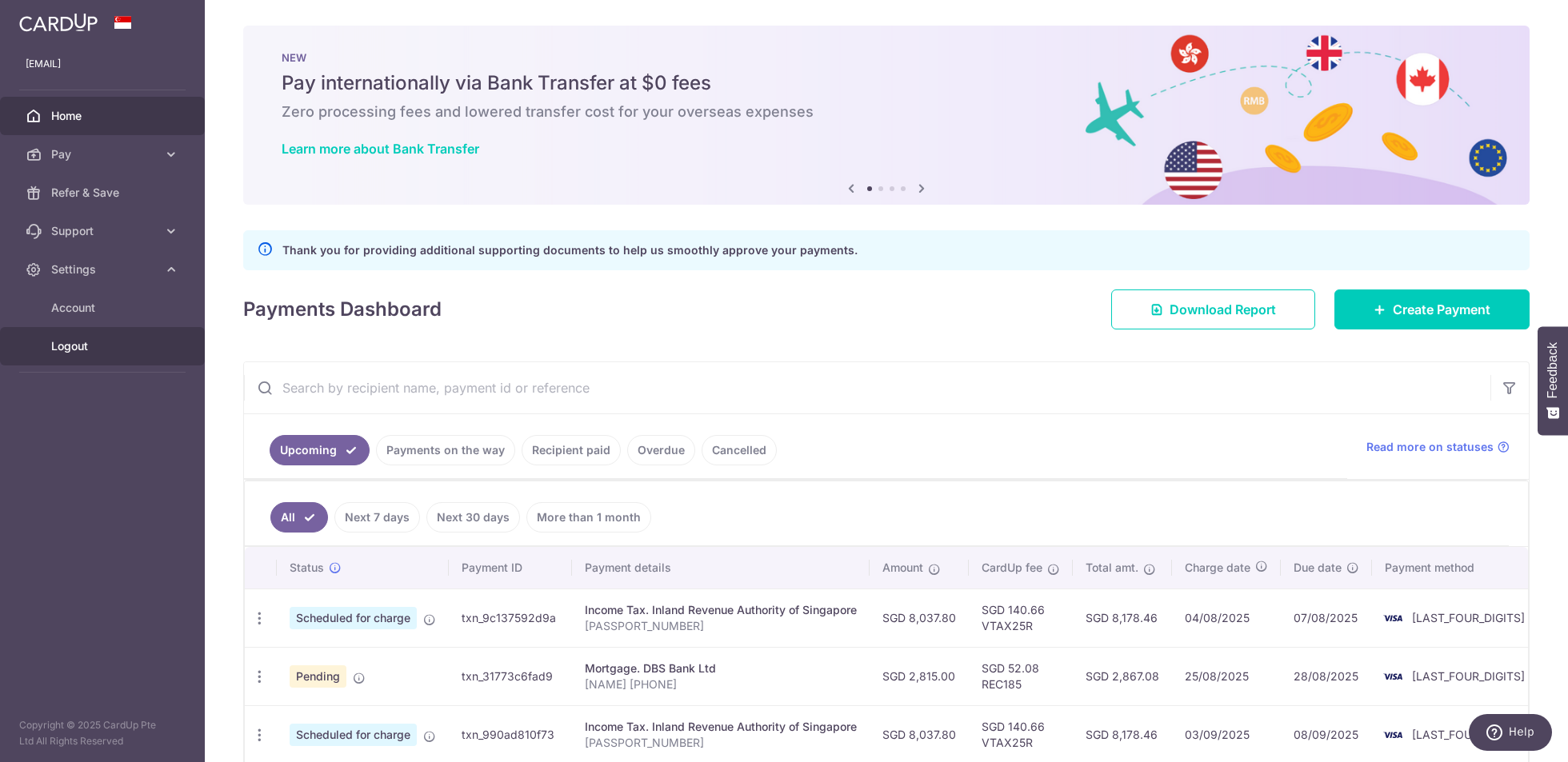 click on "Logout" at bounding box center (104, 346) 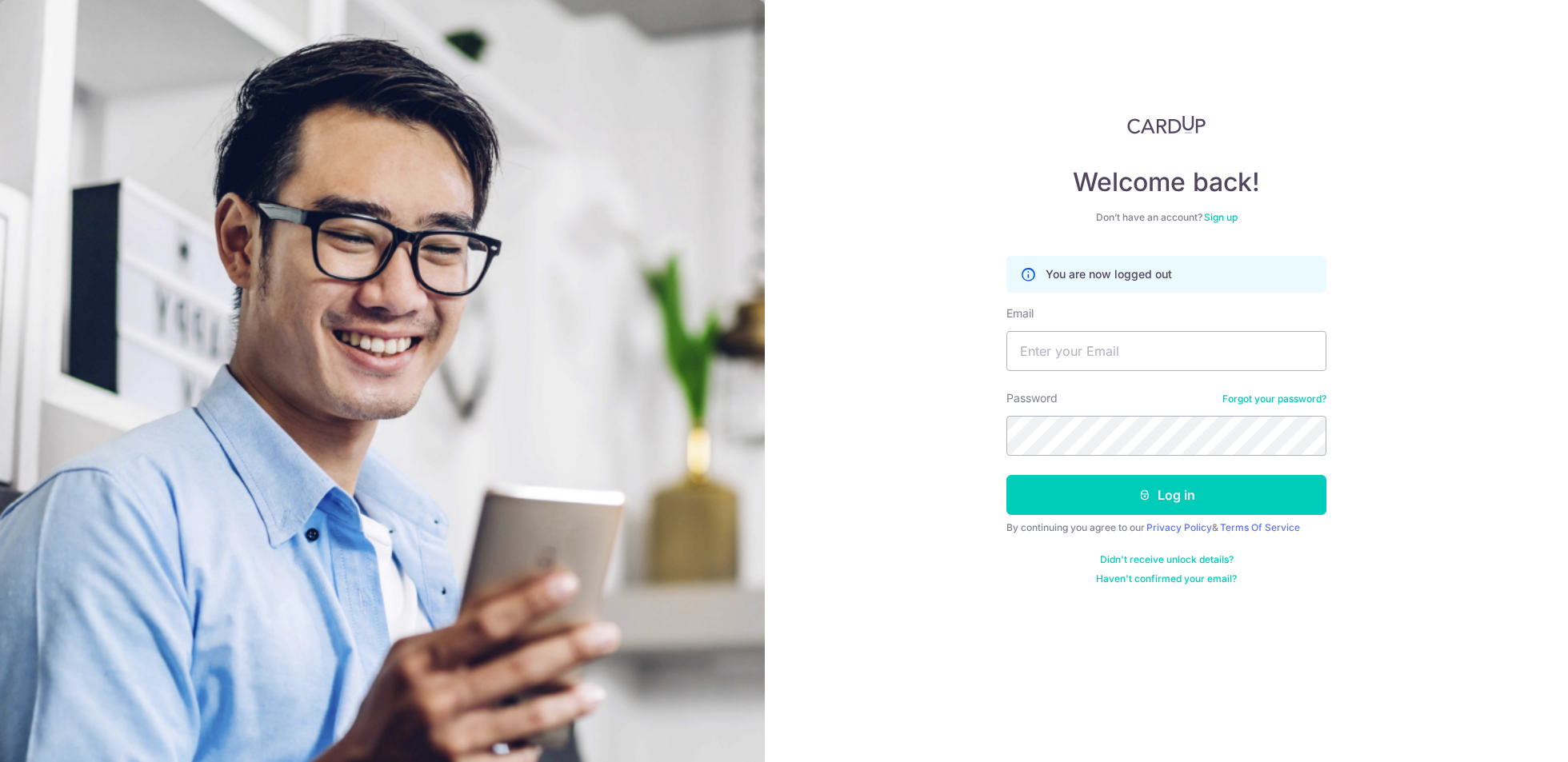 scroll, scrollTop: 0, scrollLeft: 0, axis: both 